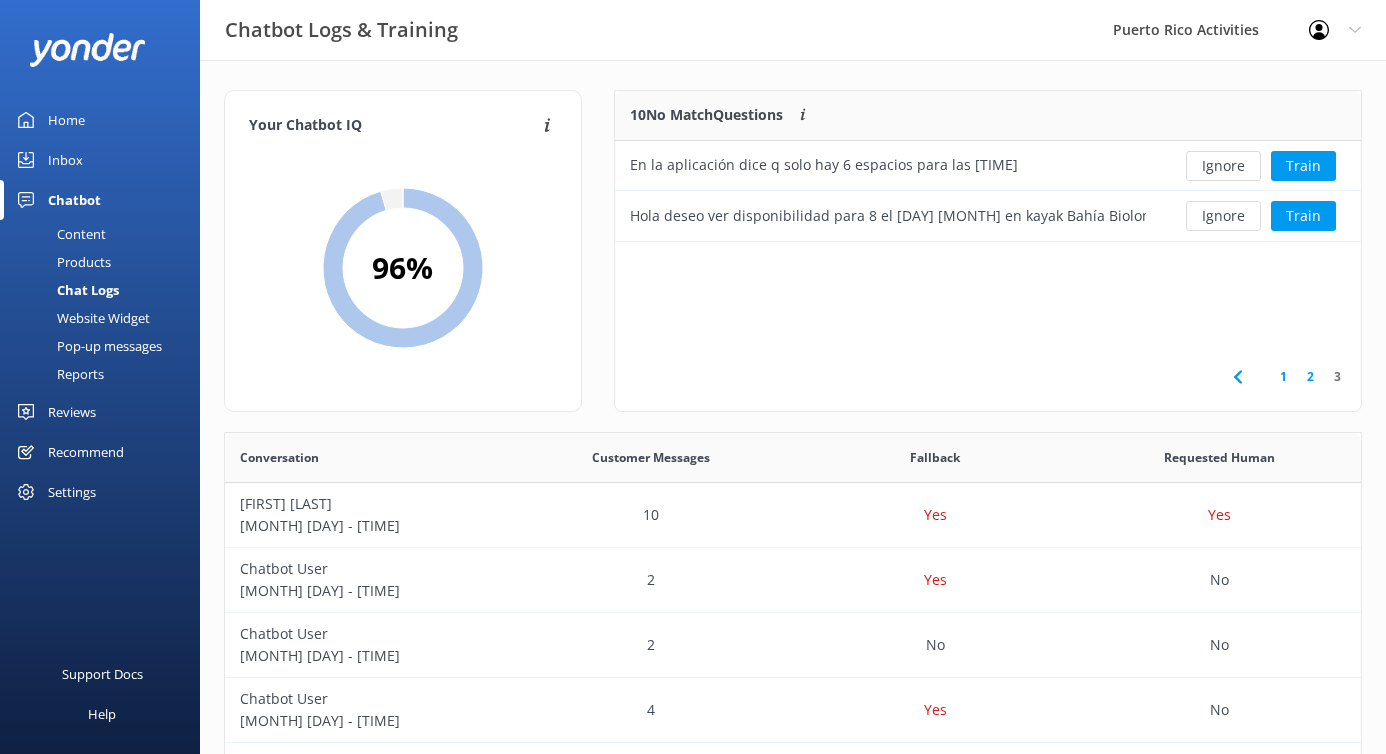 scroll, scrollTop: 0, scrollLeft: 0, axis: both 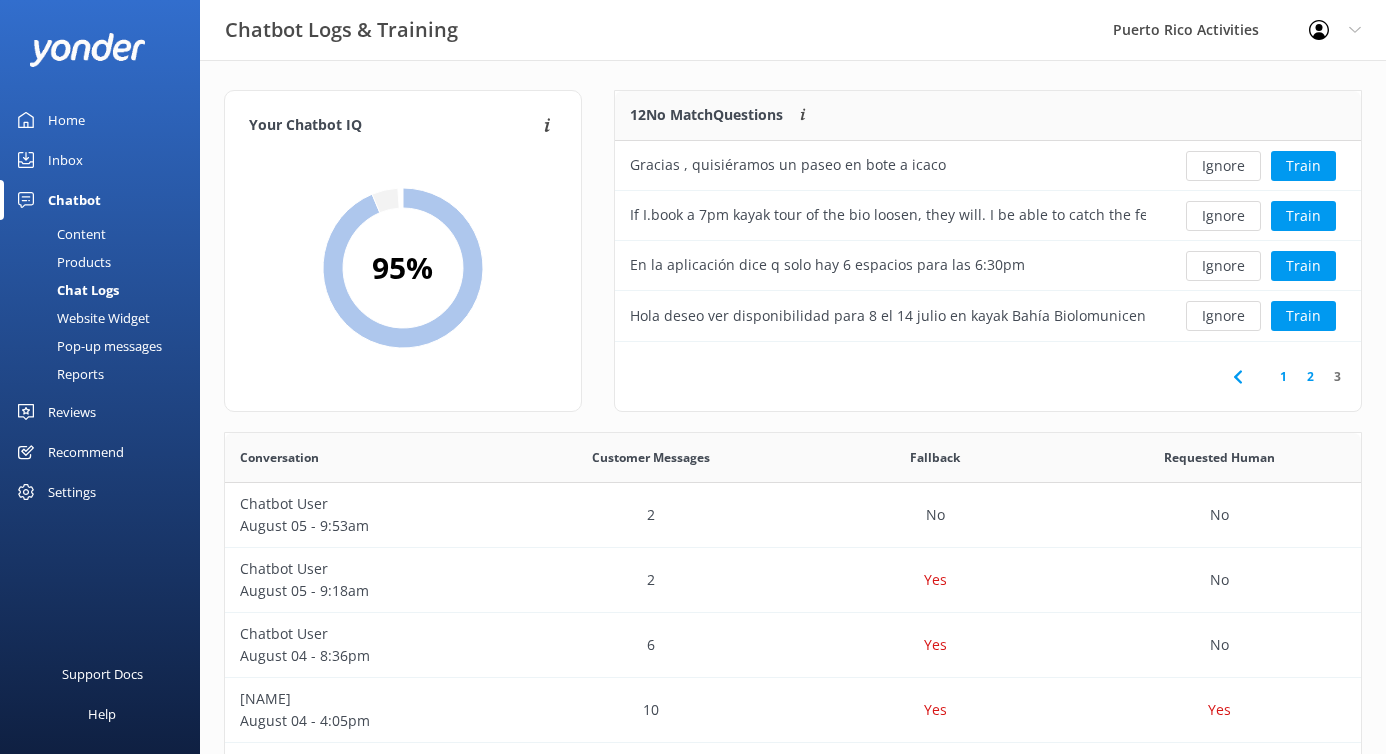 click on "1" at bounding box center (1283, 376) 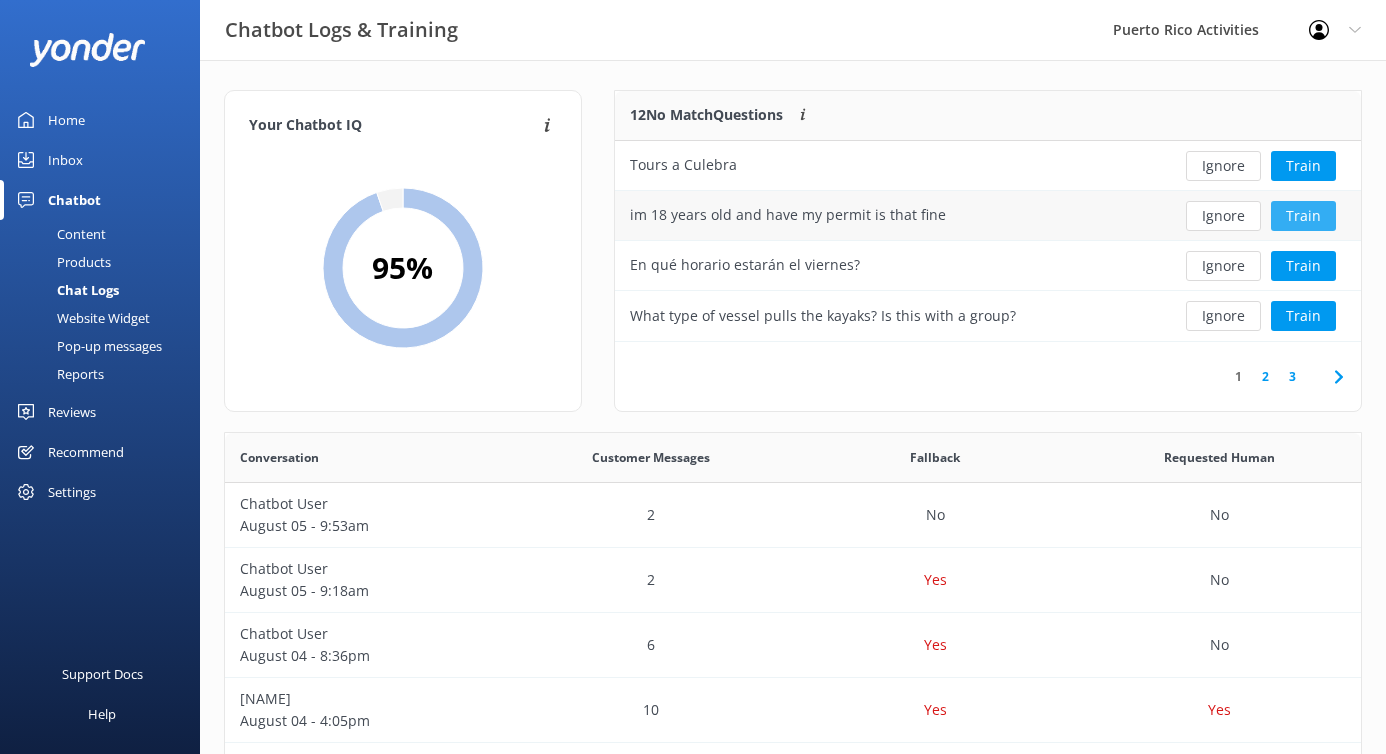 click on "Train" at bounding box center [1303, 216] 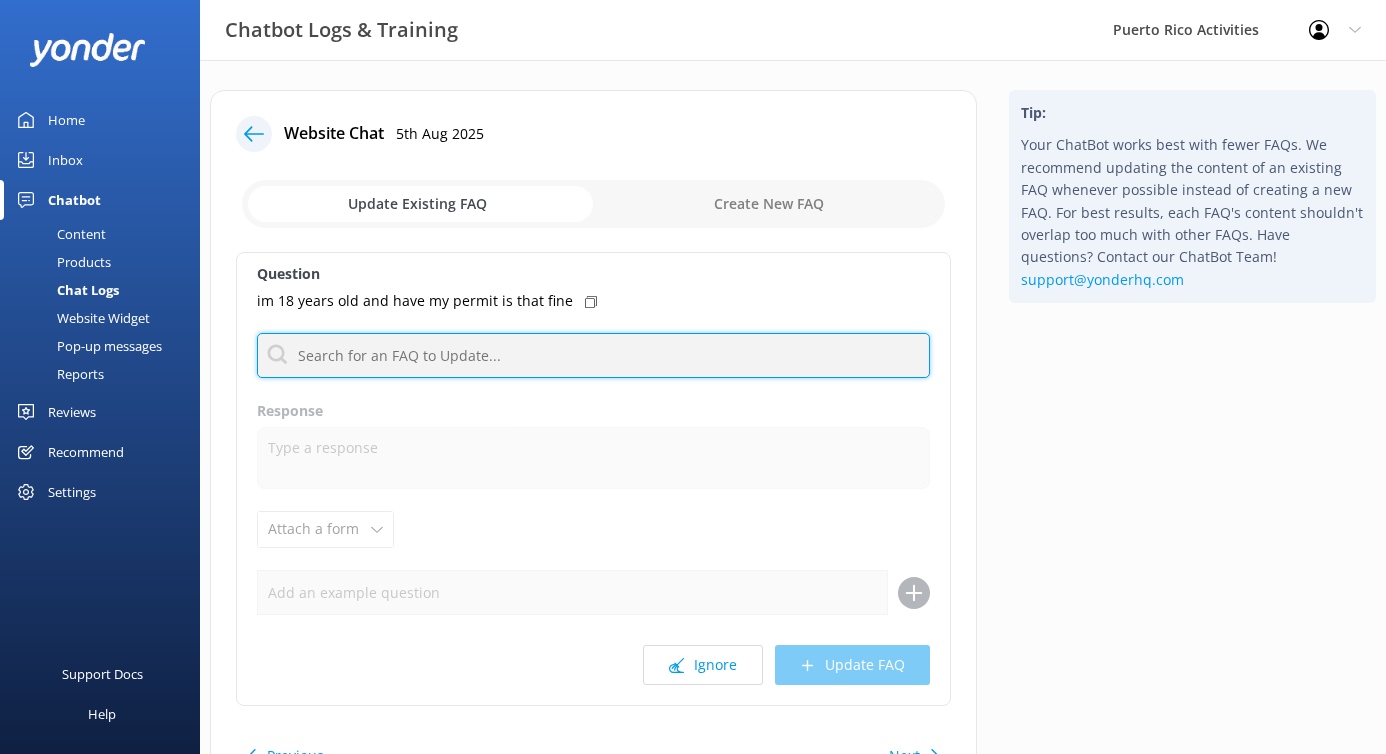 click at bounding box center (593, 355) 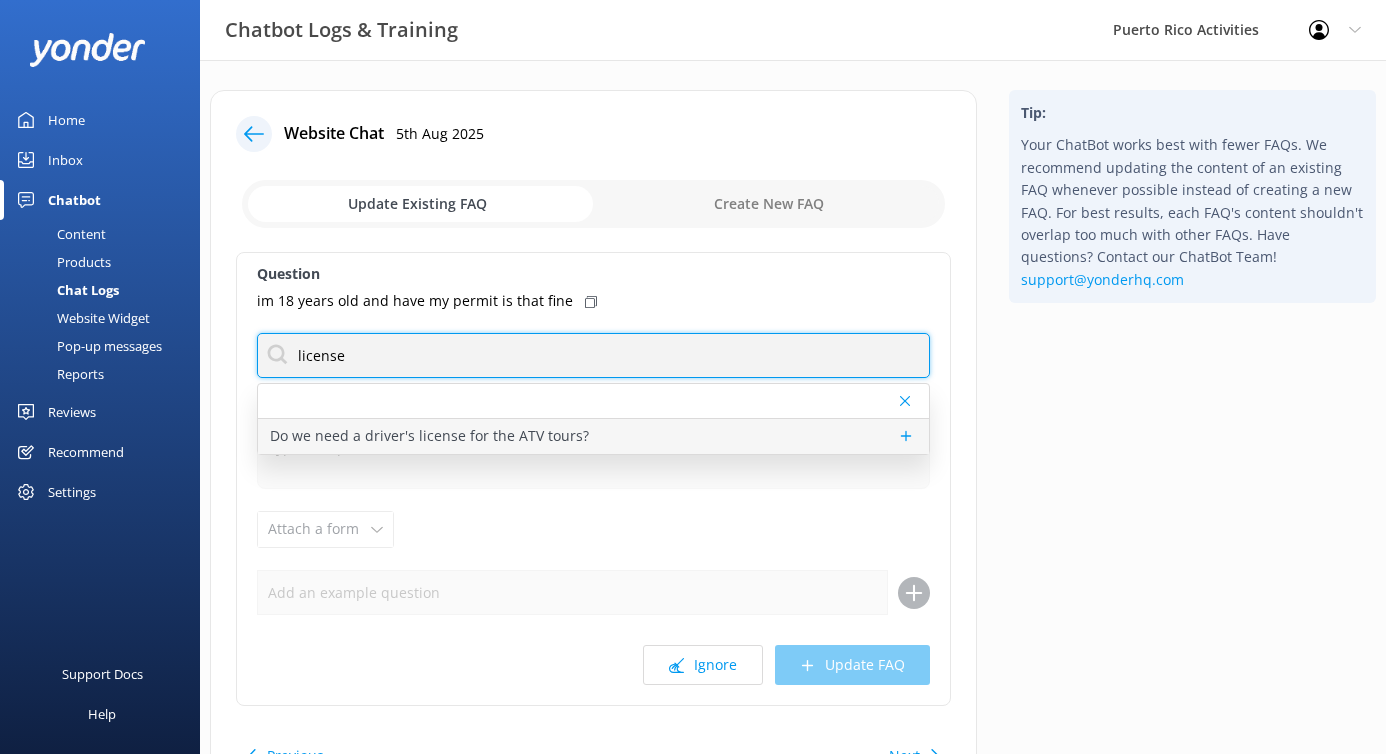 type on "license" 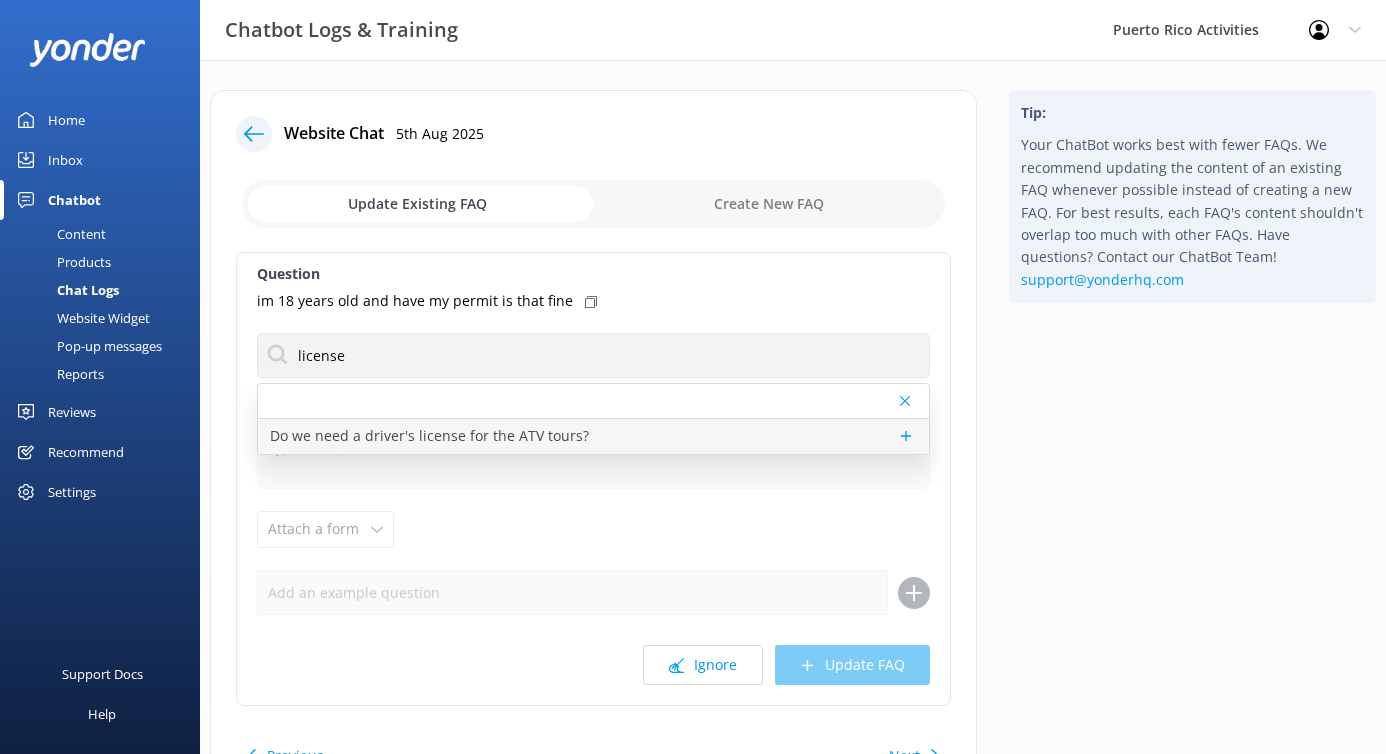 click on "Do we need a driver's license for the ATV tours?" at bounding box center (429, 436) 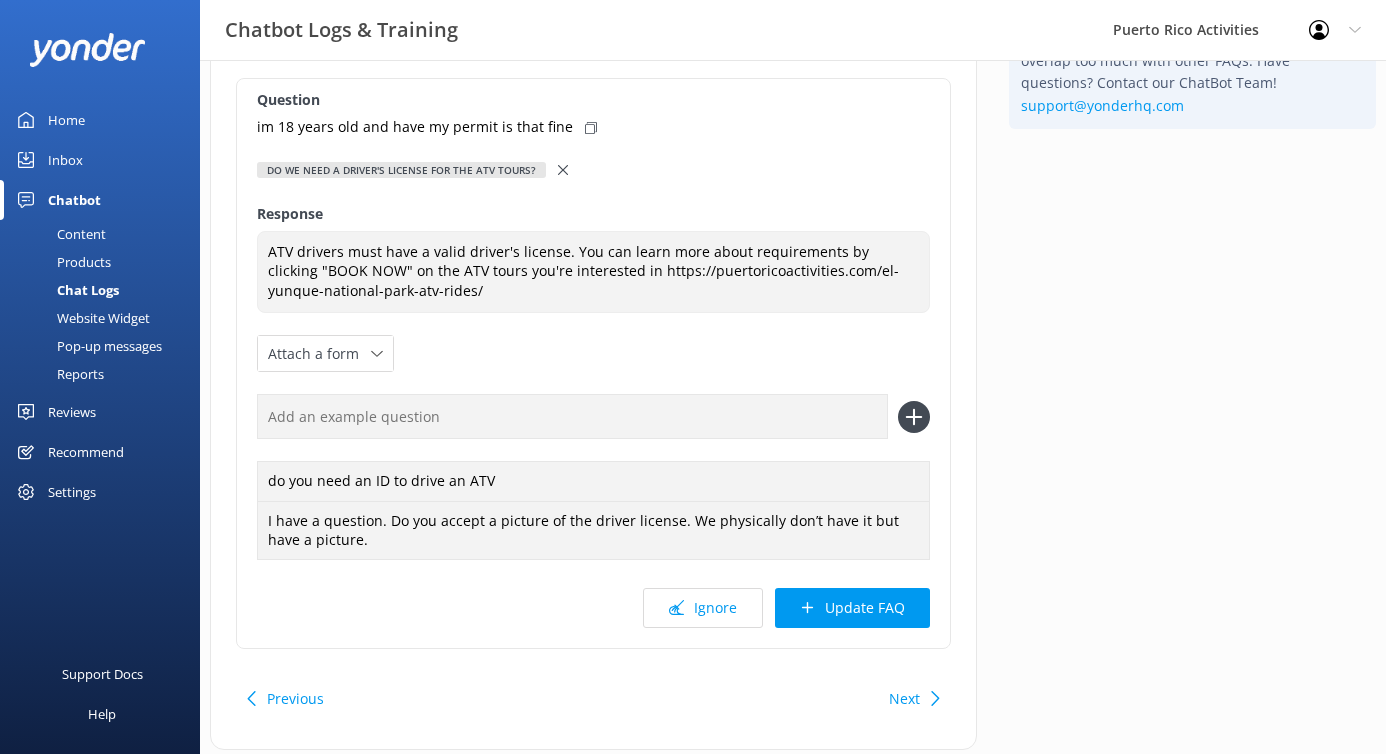 scroll, scrollTop: 202, scrollLeft: 0, axis: vertical 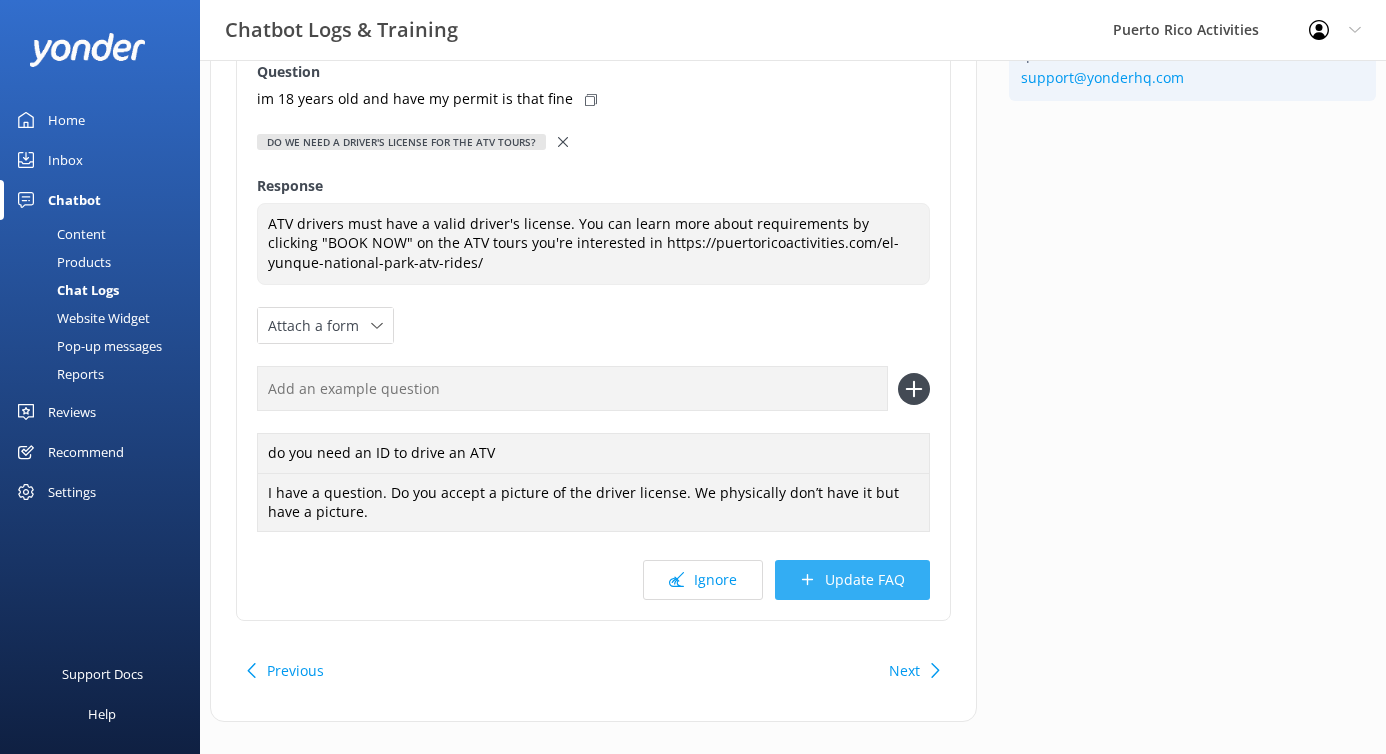click on "Update FAQ" at bounding box center [852, 580] 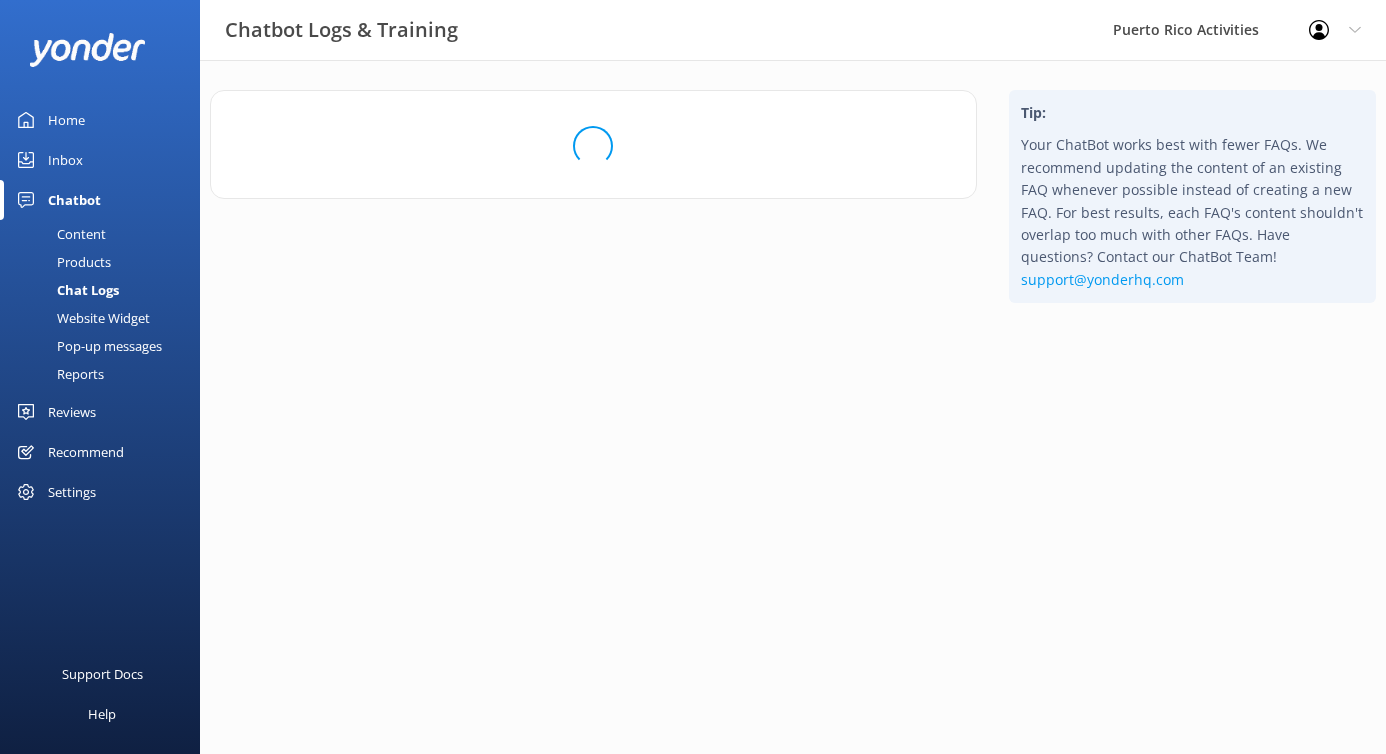 scroll, scrollTop: 0, scrollLeft: 0, axis: both 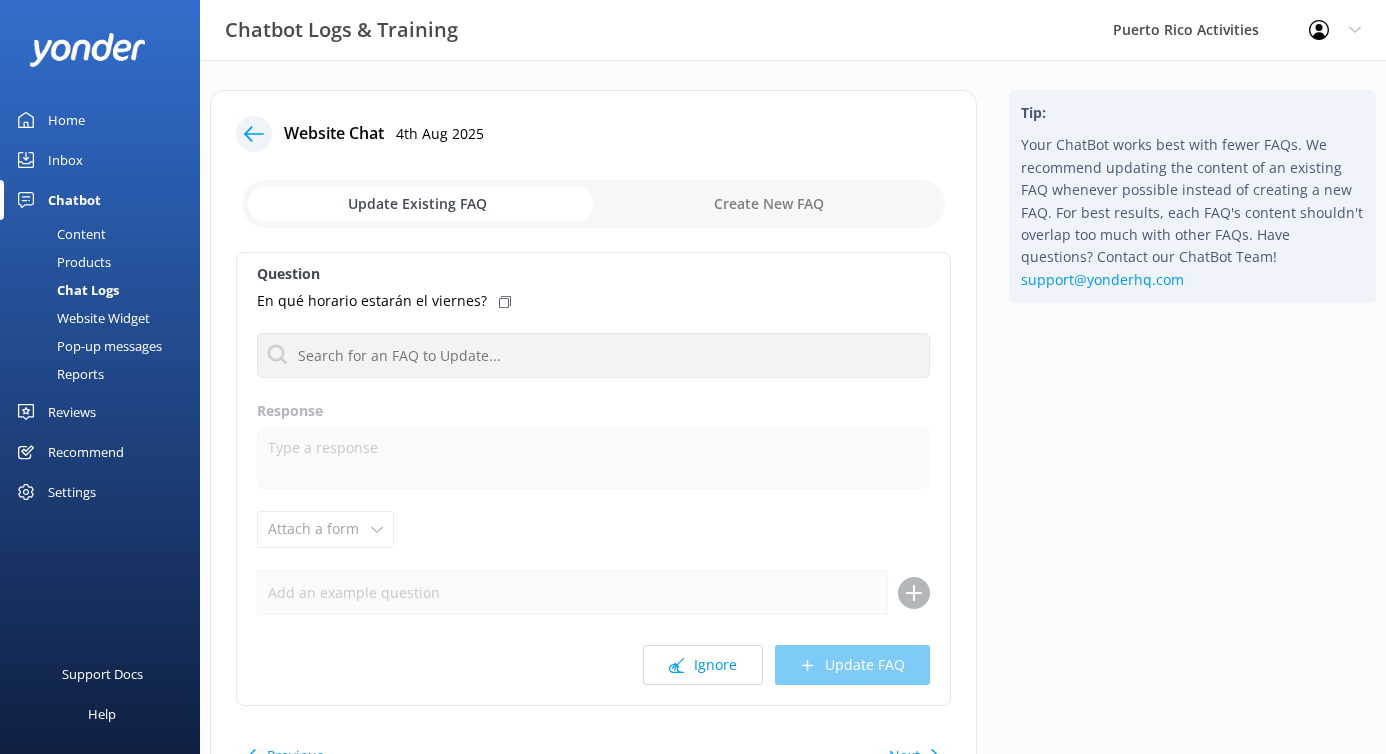 click 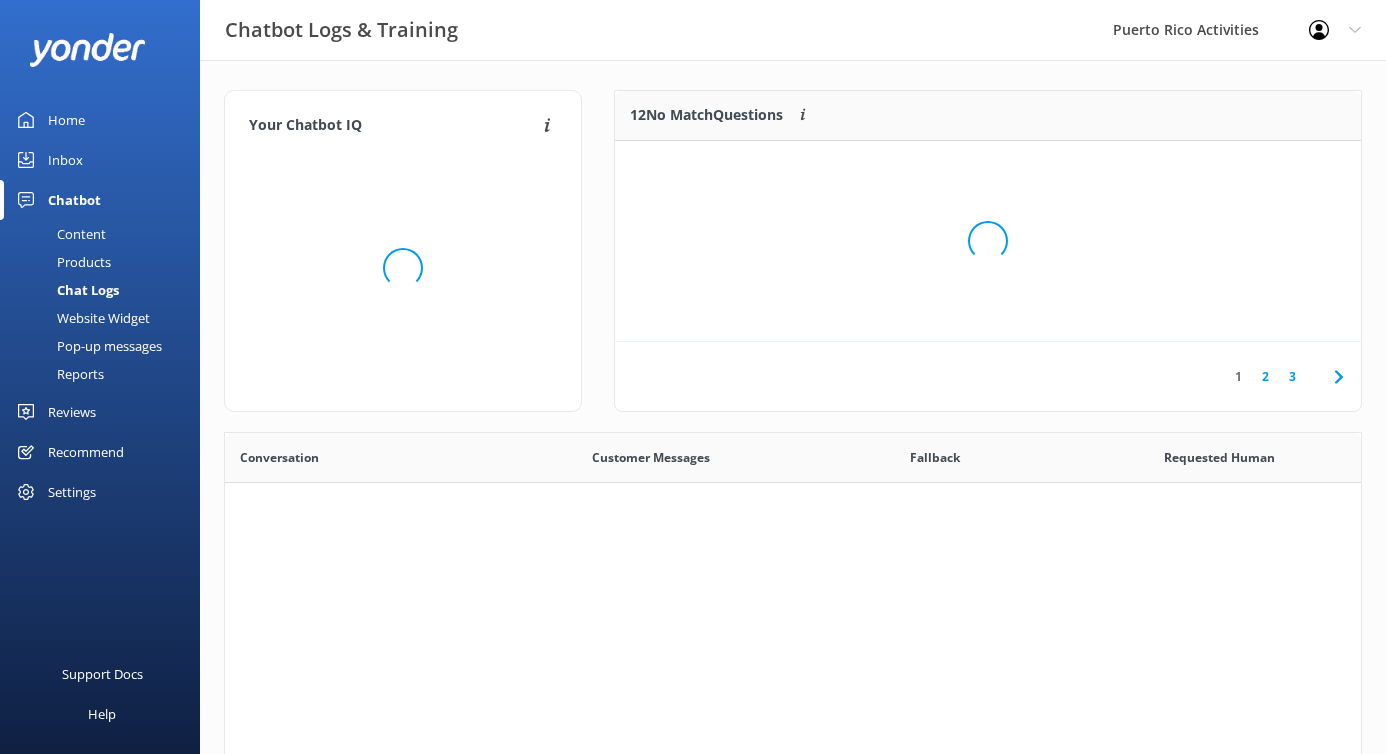 scroll, scrollTop: 1, scrollLeft: 1, axis: both 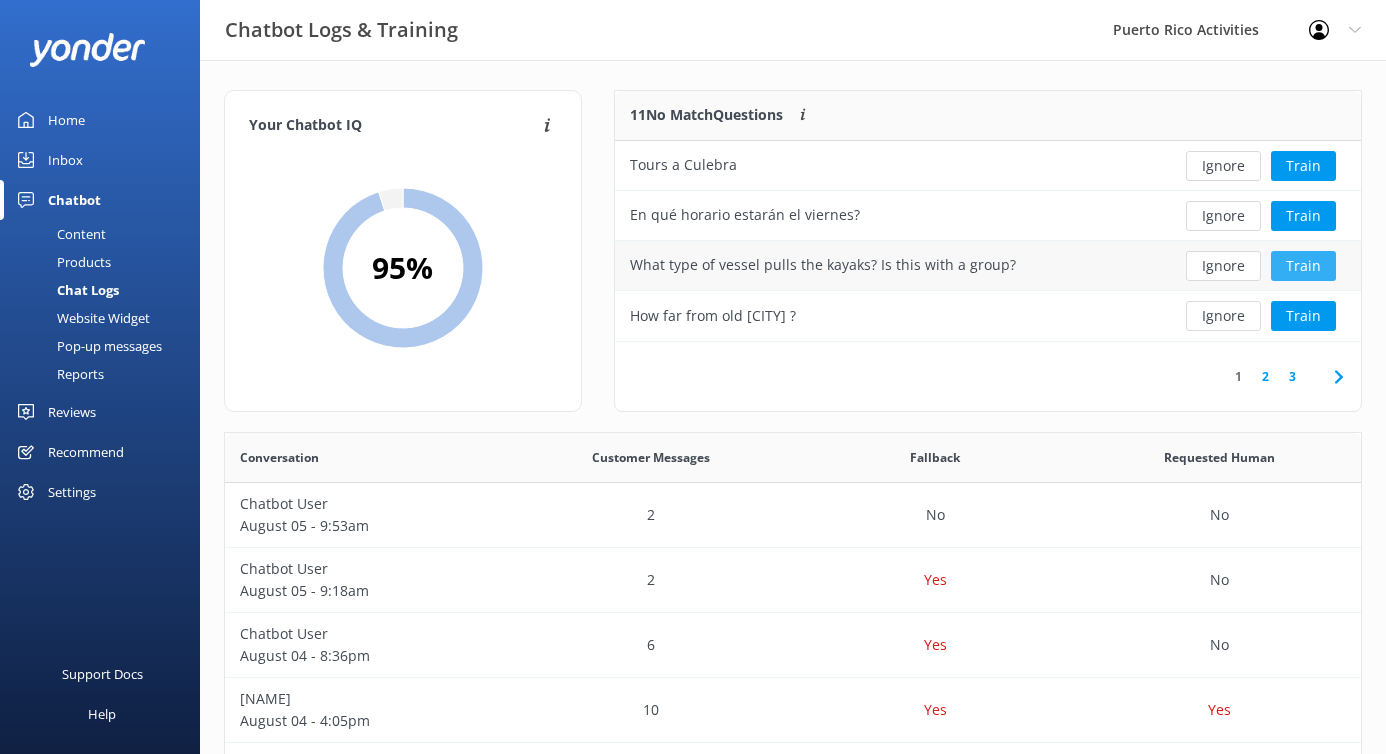 click on "Train" at bounding box center [1303, 266] 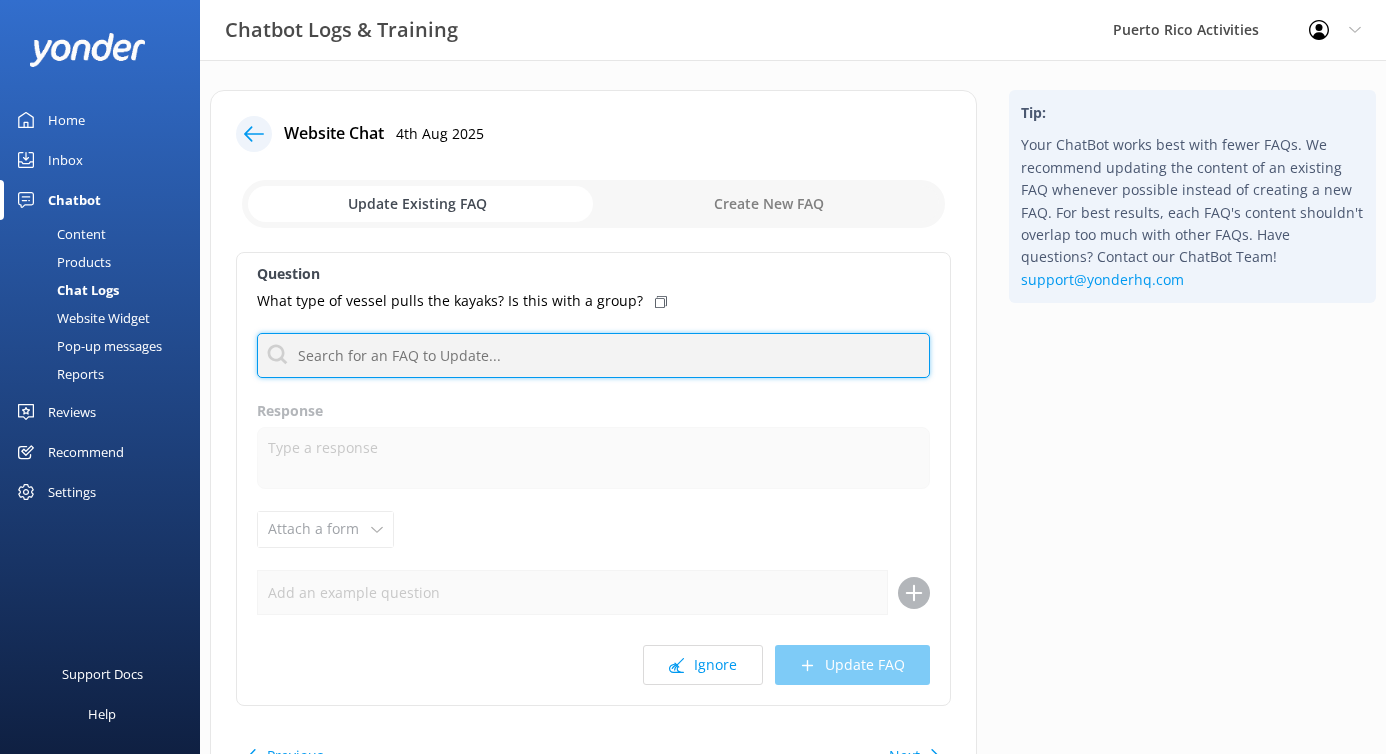 click at bounding box center (593, 355) 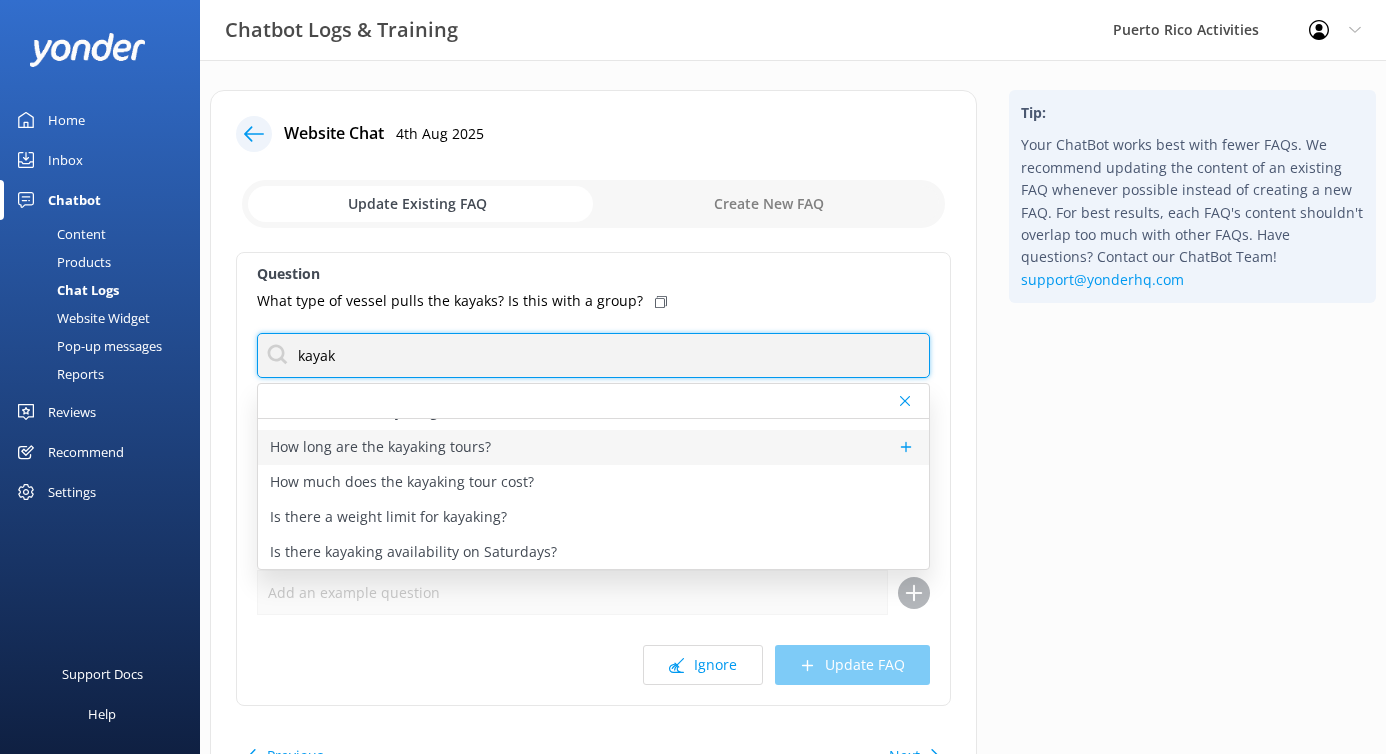 scroll, scrollTop: 200, scrollLeft: 0, axis: vertical 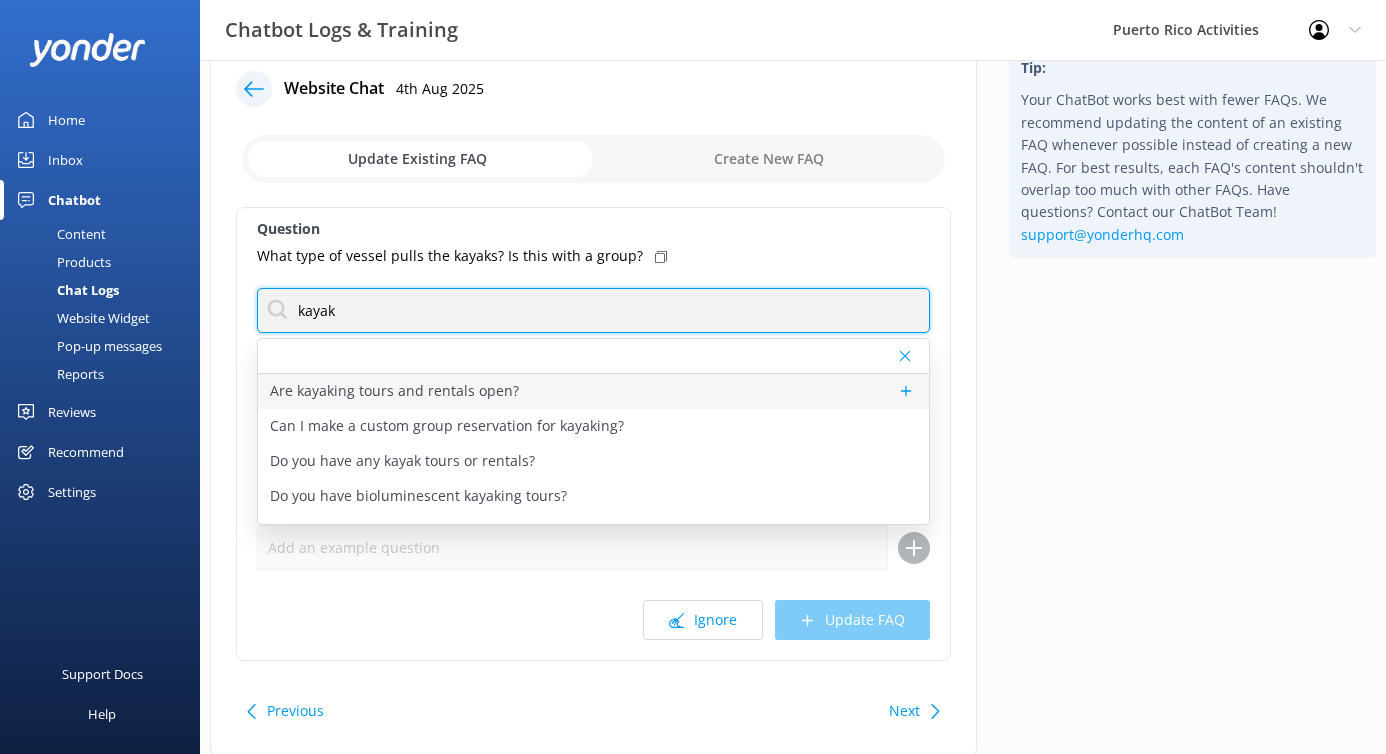 type on "kayak" 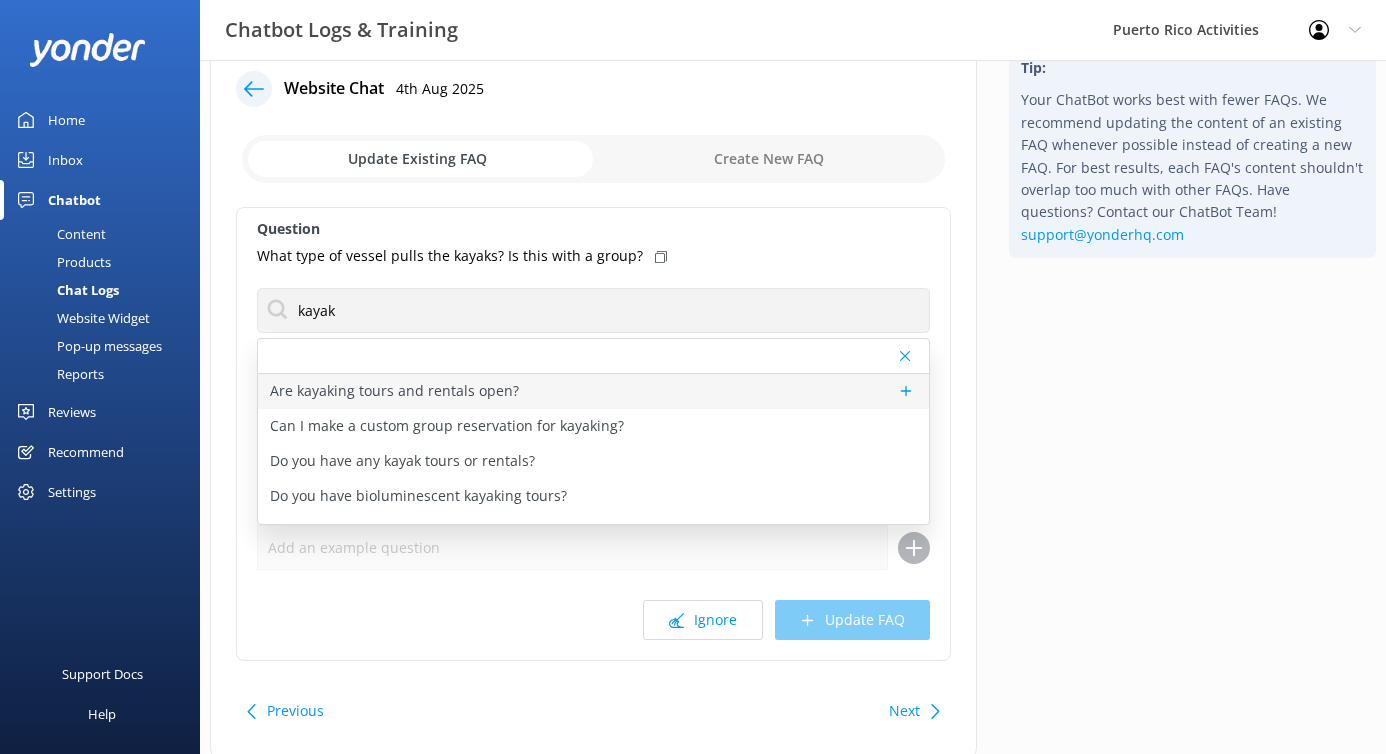 click on "Are kayaking tours and rentals open?" at bounding box center [394, 391] 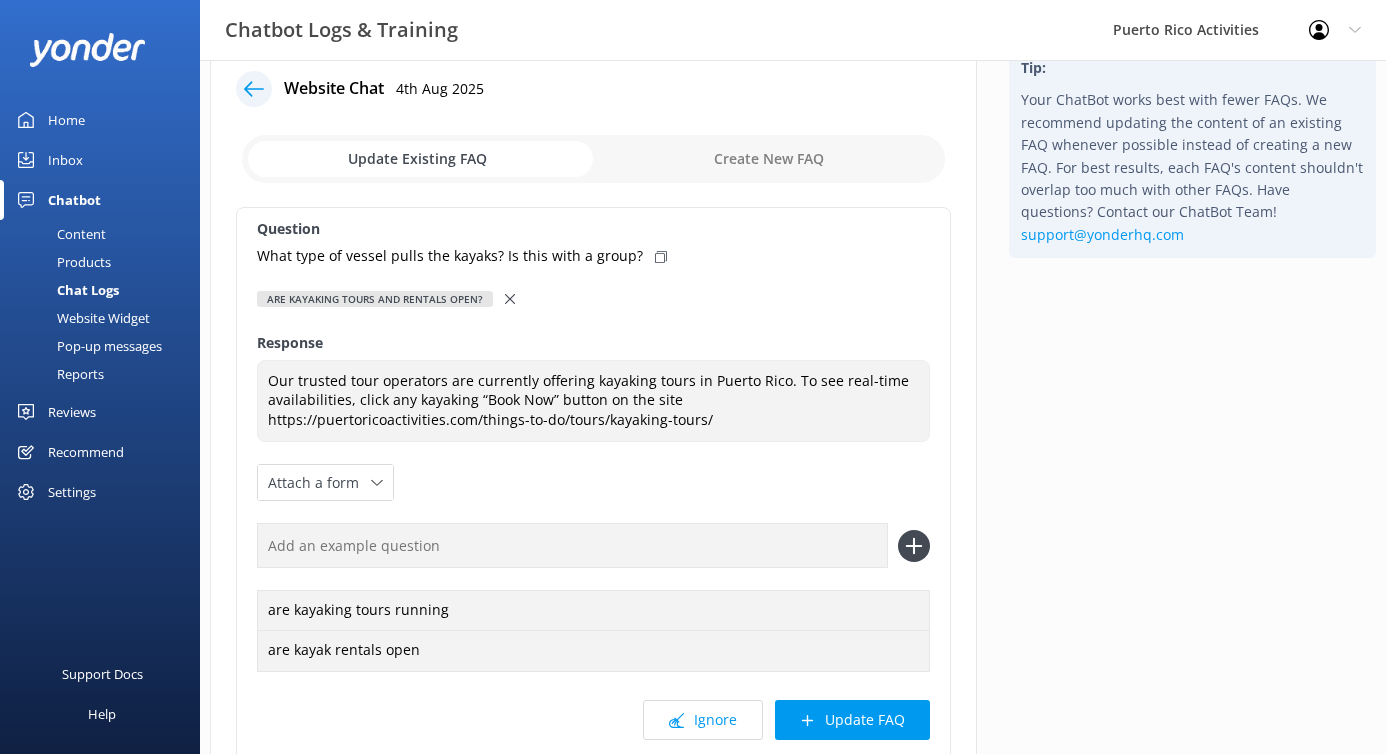 click at bounding box center (254, 89) 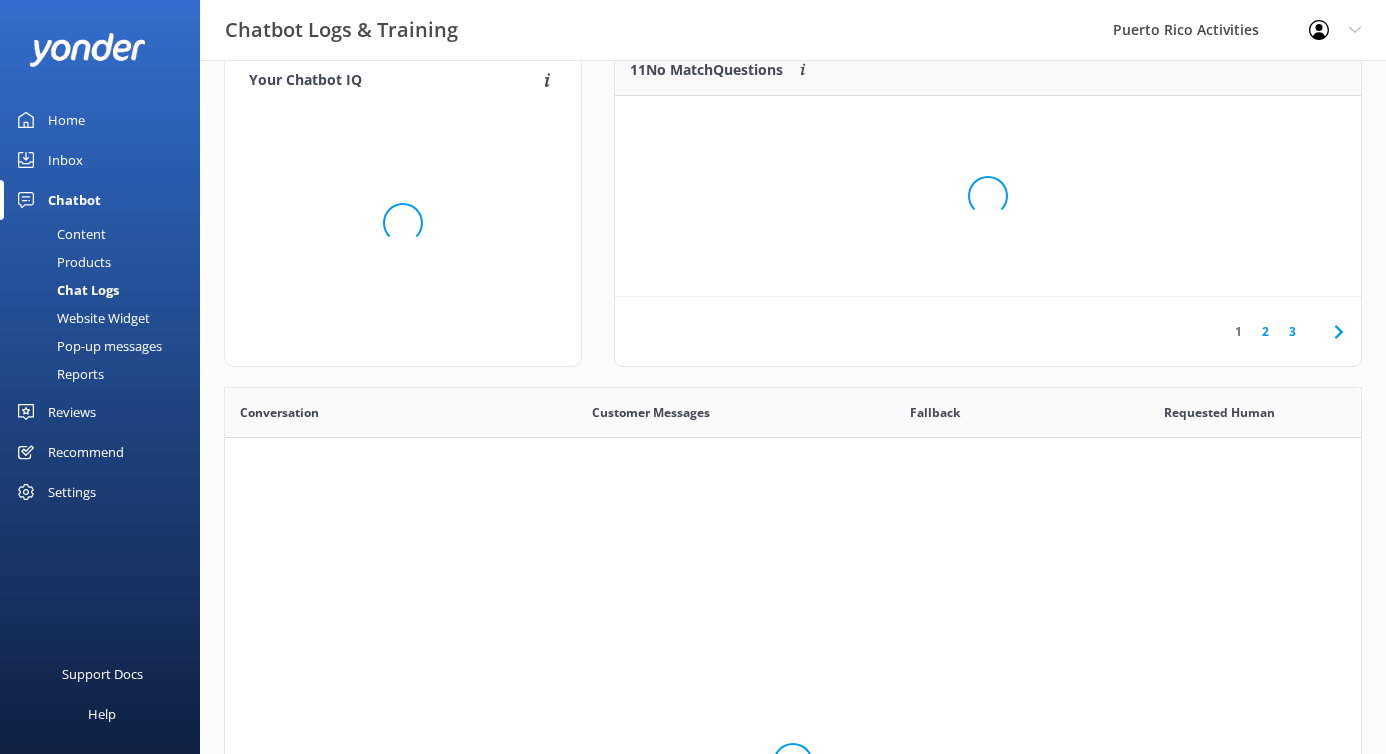 scroll, scrollTop: 1, scrollLeft: 1, axis: both 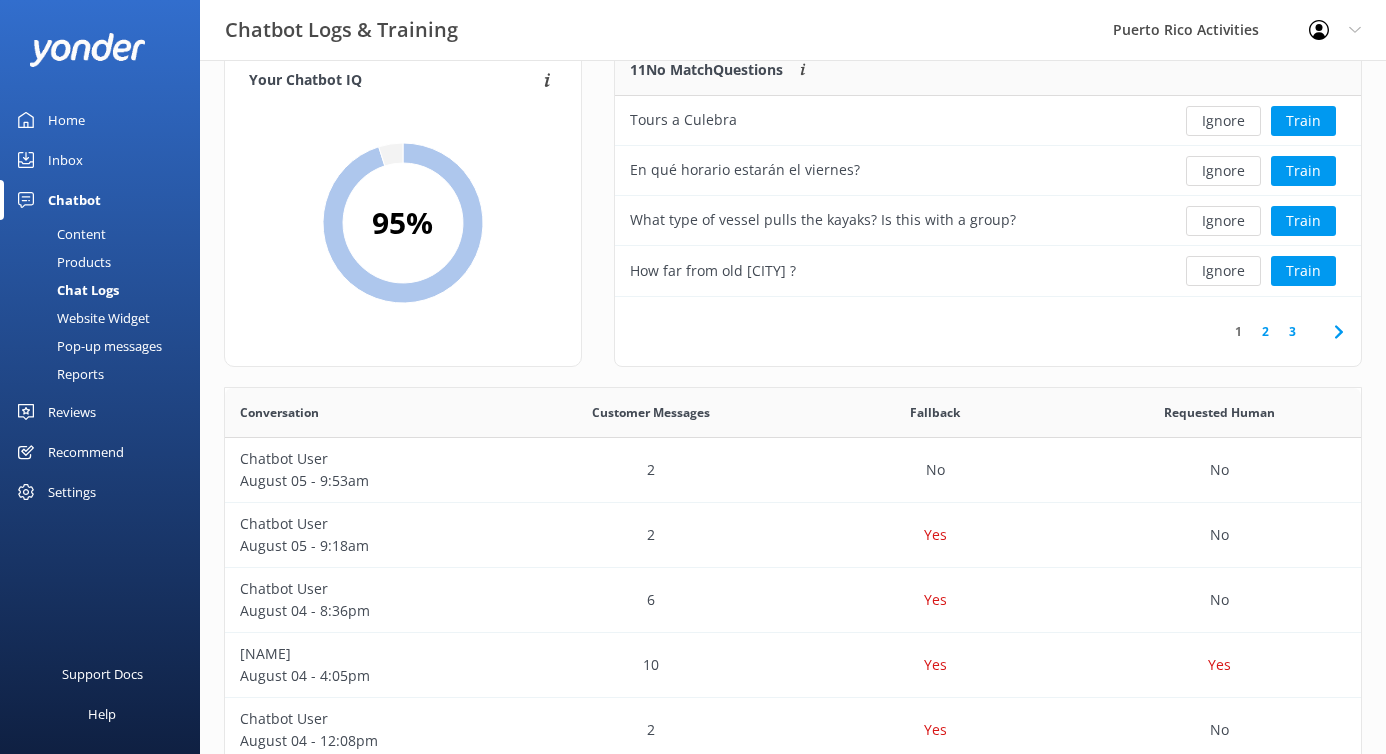 click on "2" at bounding box center (1265, 331) 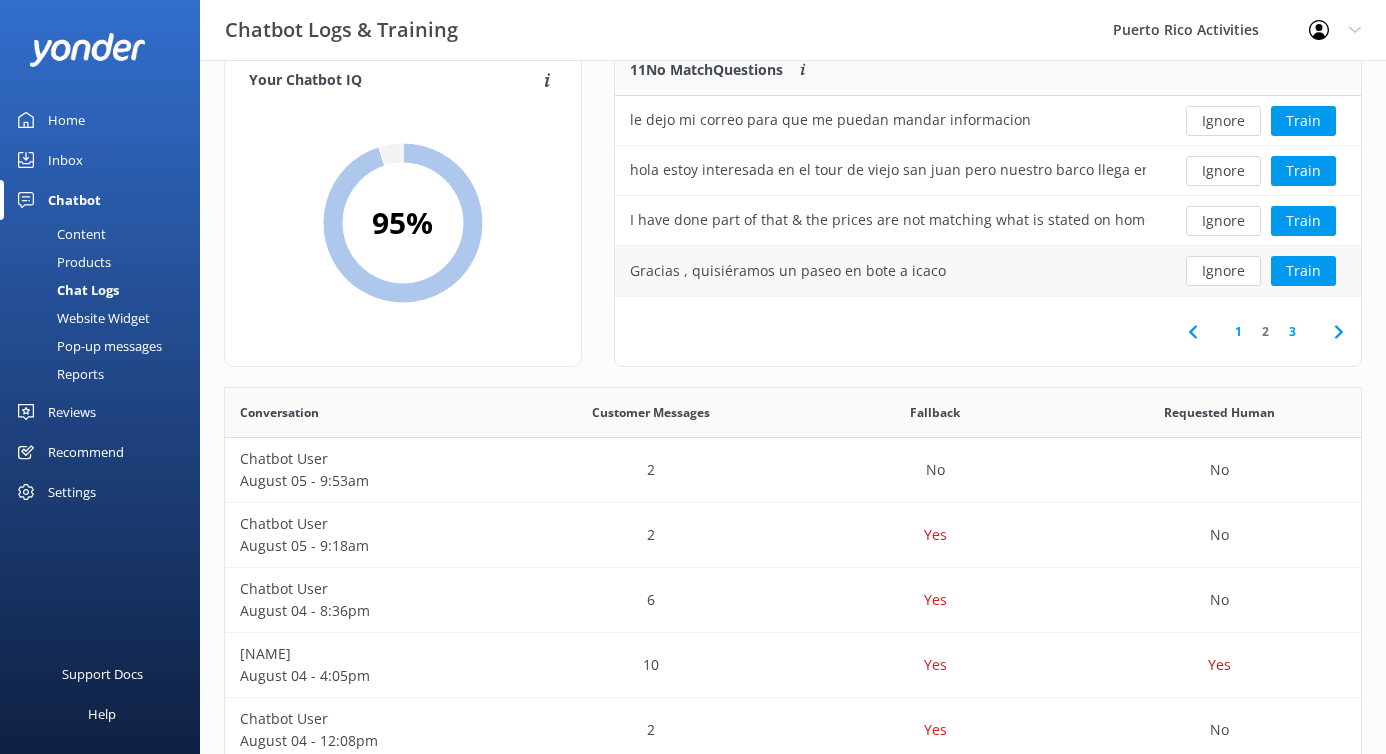 scroll, scrollTop: 0, scrollLeft: 0, axis: both 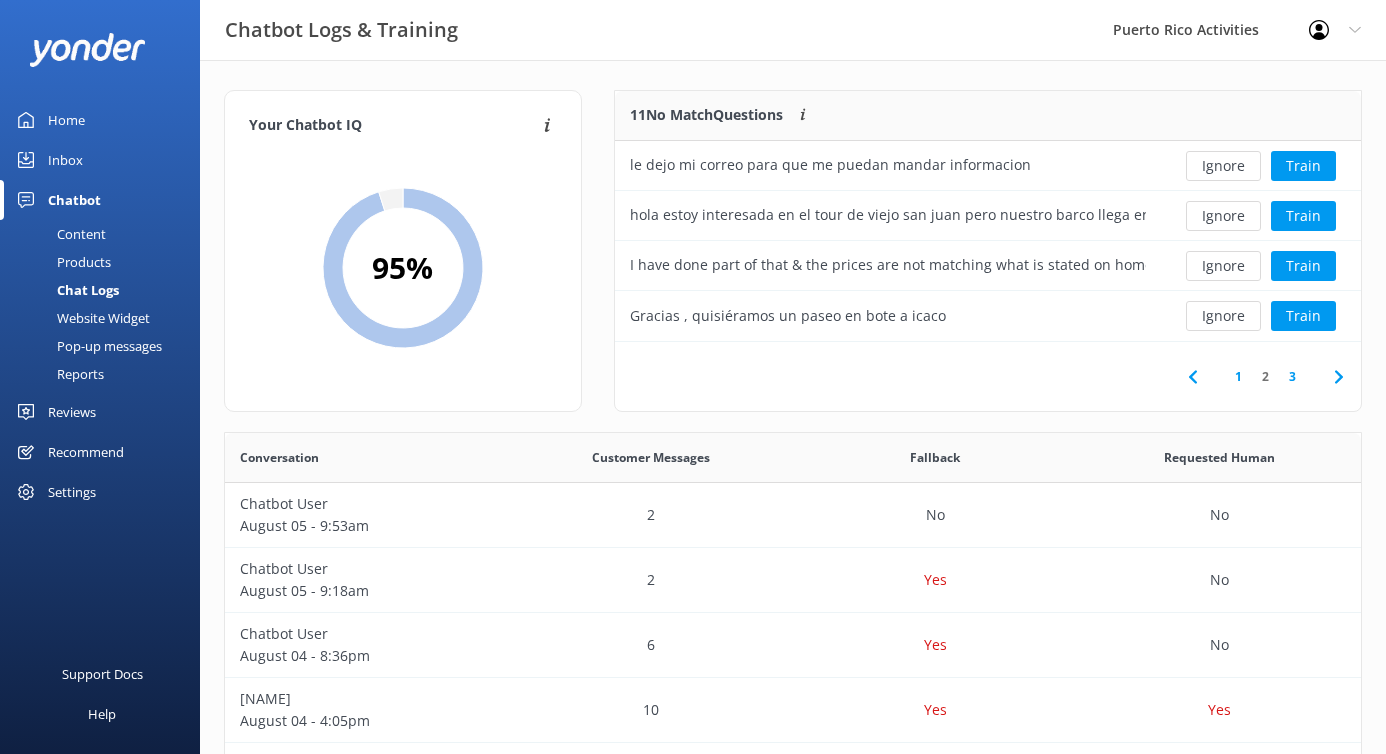 click on "3" at bounding box center (1292, 376) 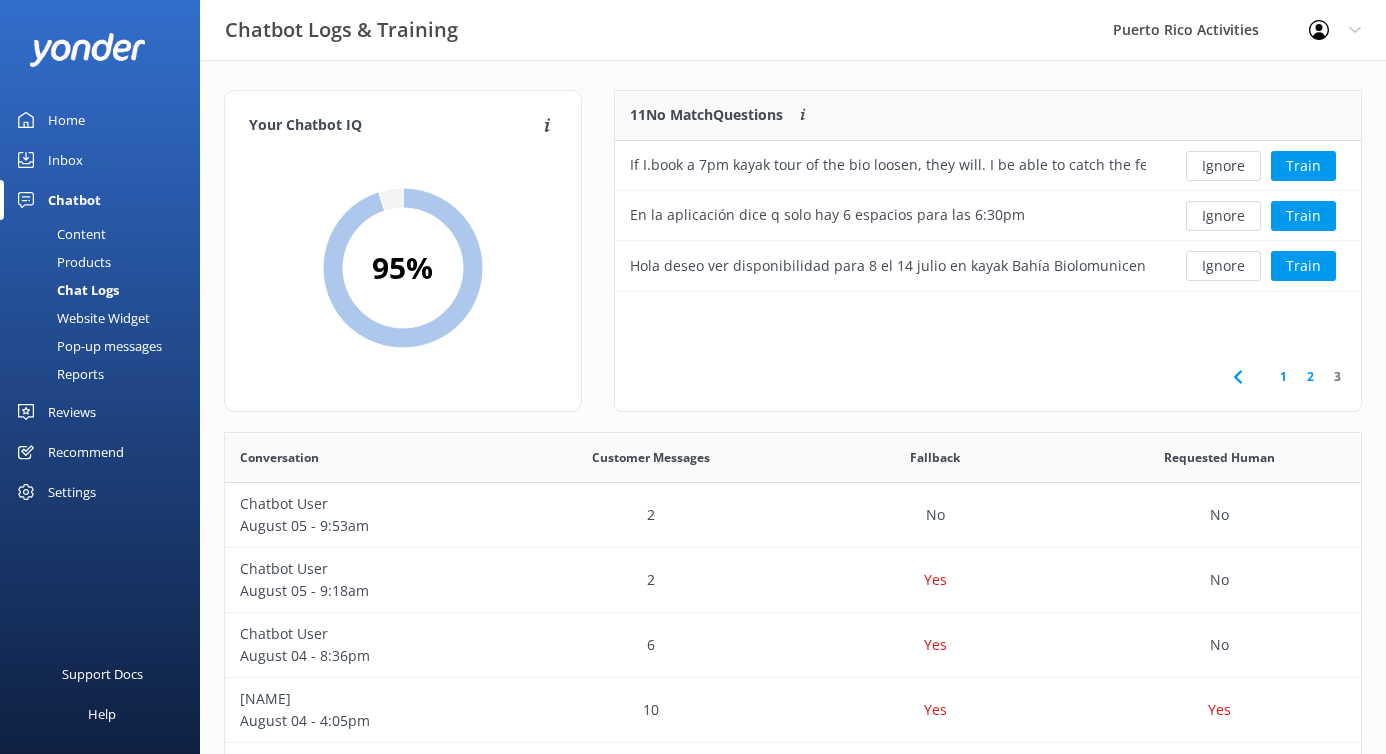 scroll, scrollTop: 201, scrollLeft: 746, axis: both 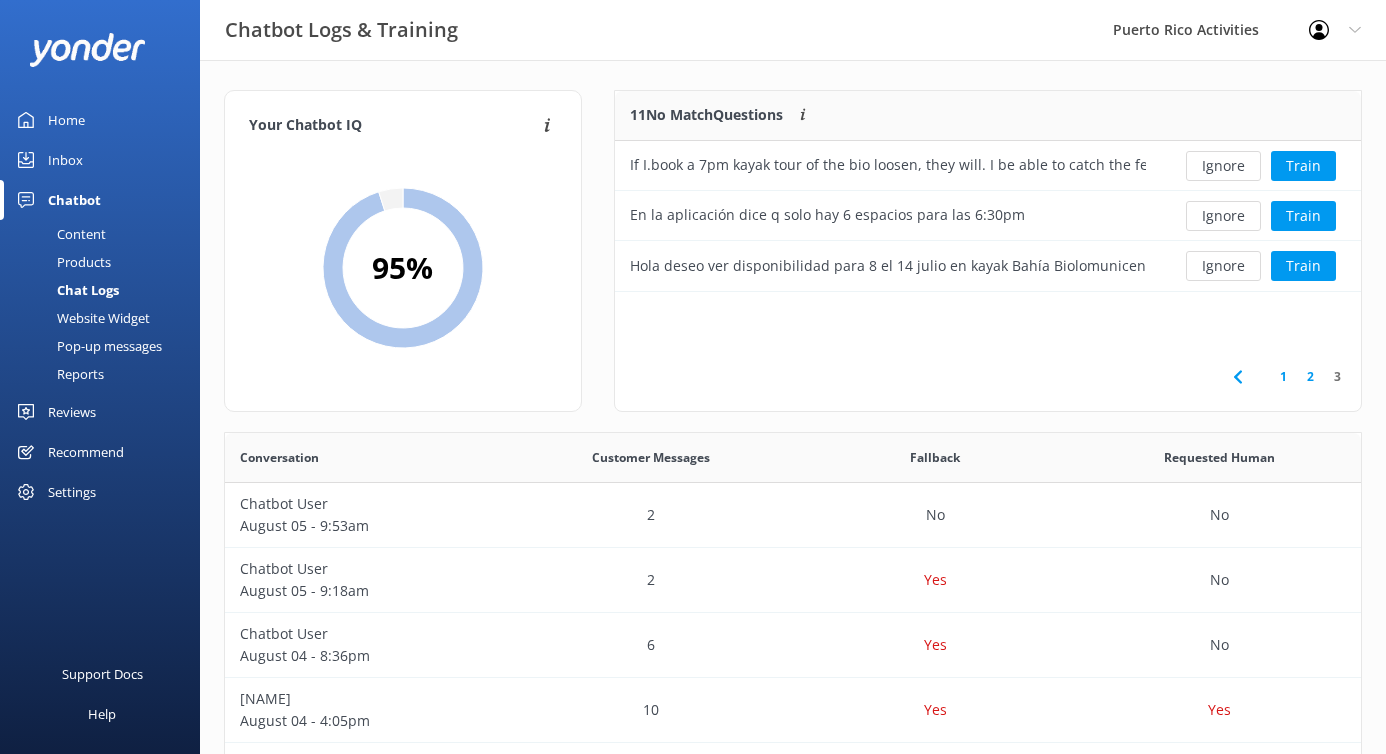 click on "Reports" at bounding box center (58, 374) 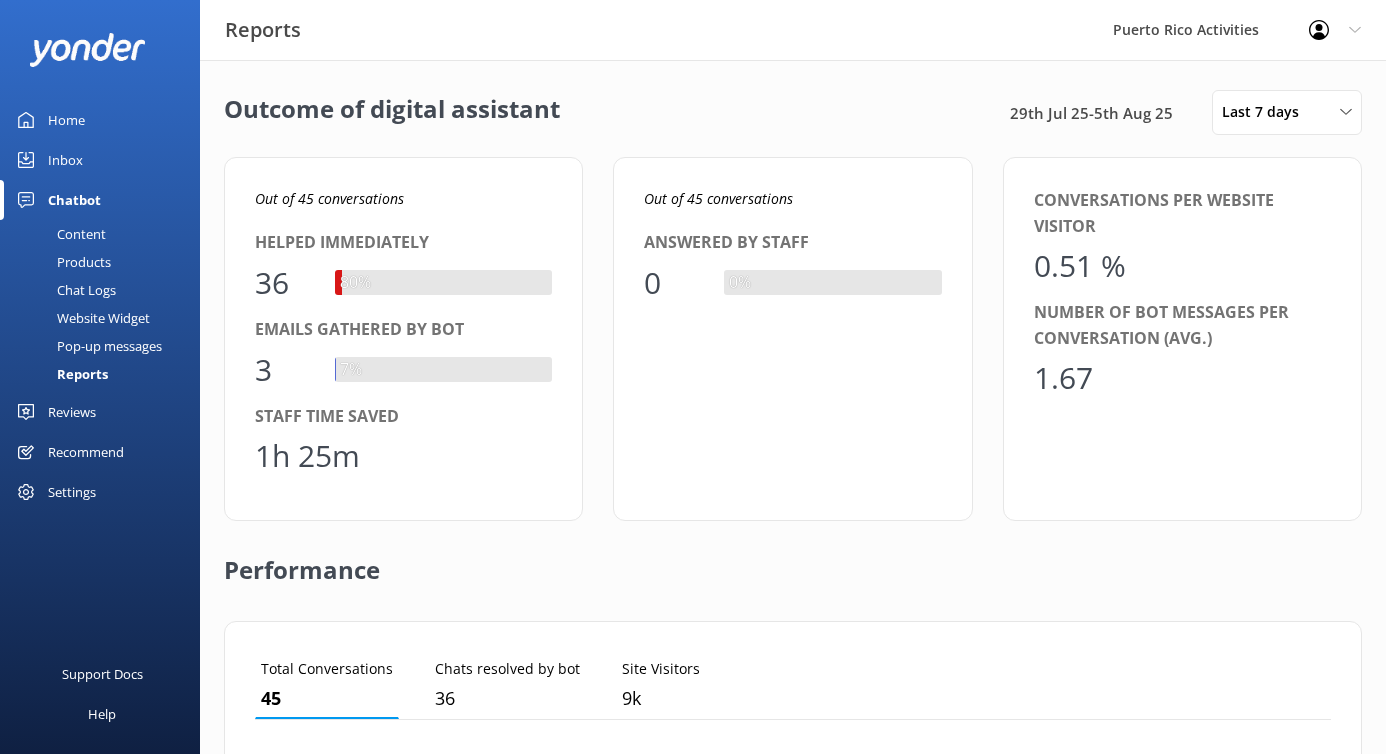 scroll, scrollTop: 1, scrollLeft: 1, axis: both 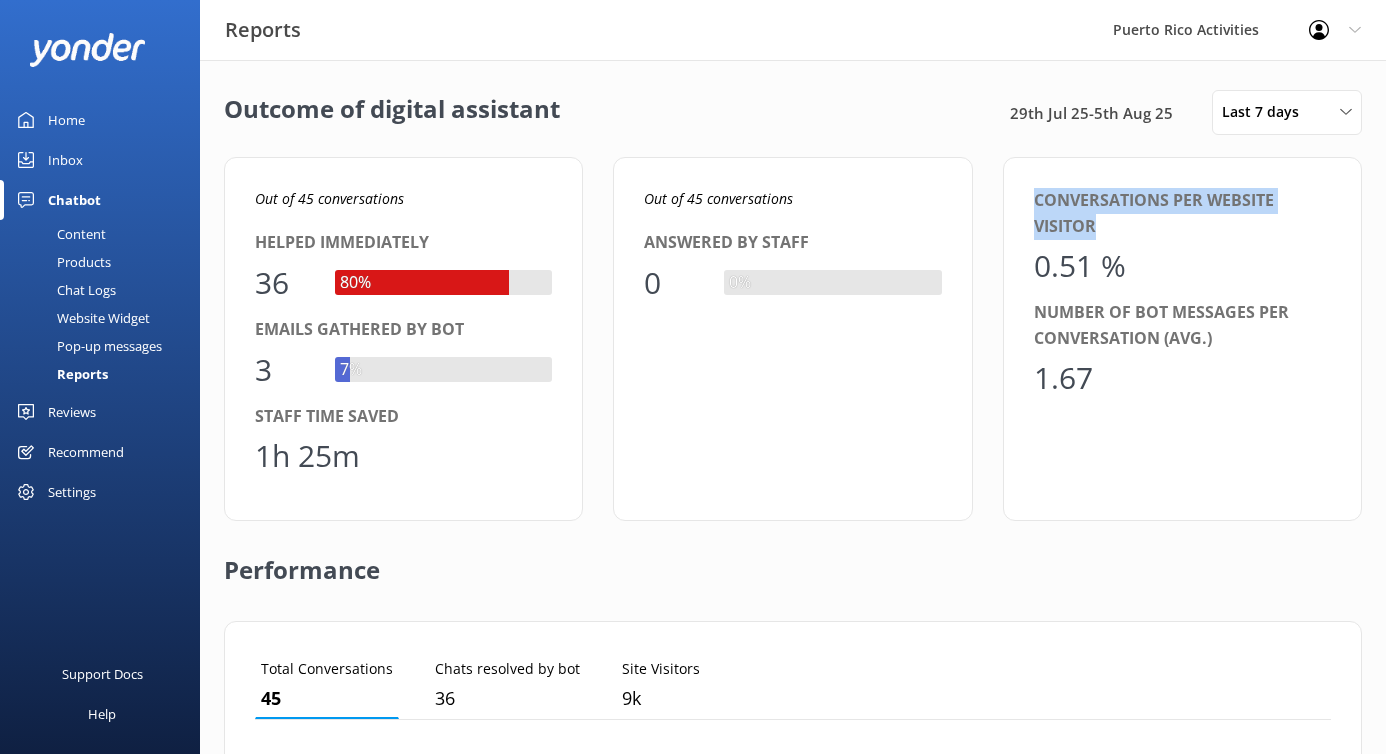 drag, startPoint x: 1035, startPoint y: 202, endPoint x: 1095, endPoint y: 222, distance: 63.245552 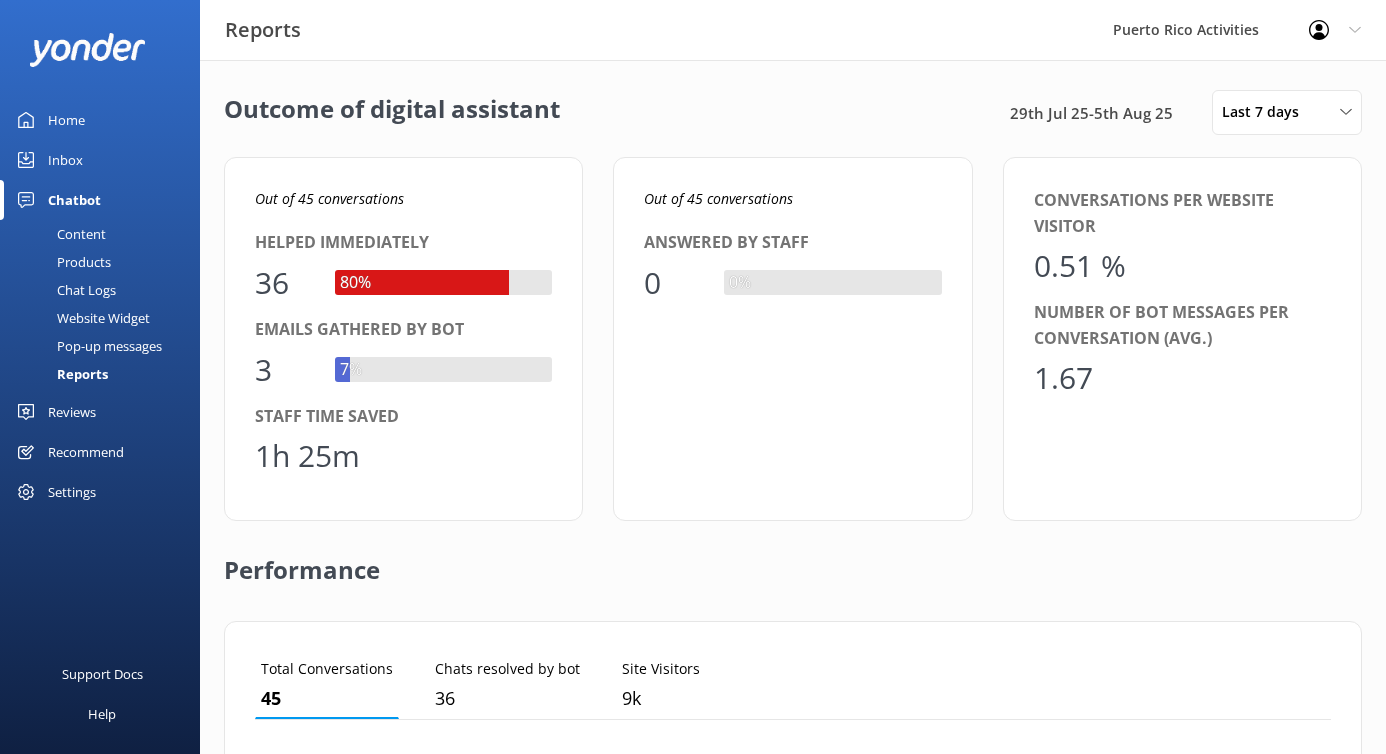 click on "Number of bot messages per conversation (avg.)" at bounding box center [1182, 325] 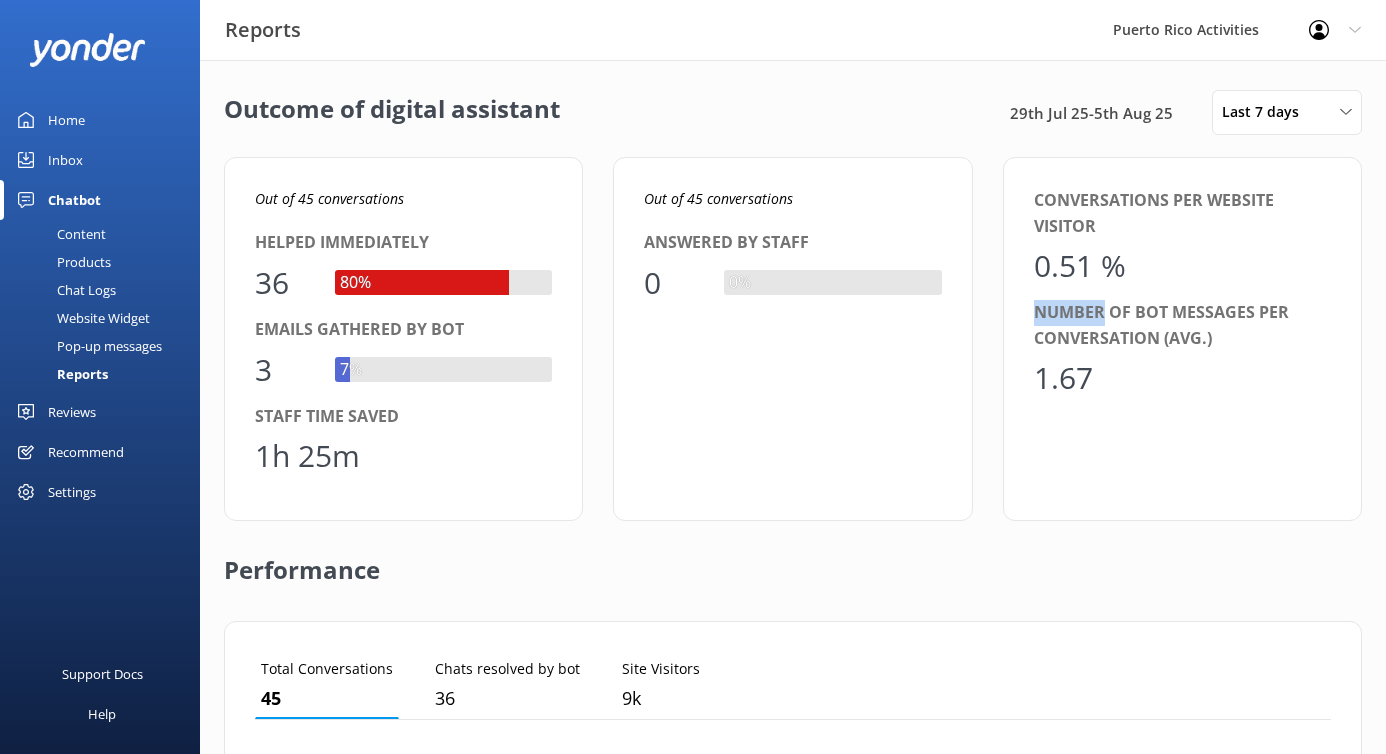 click on "Number of bot messages per conversation (avg.)" at bounding box center (1182, 325) 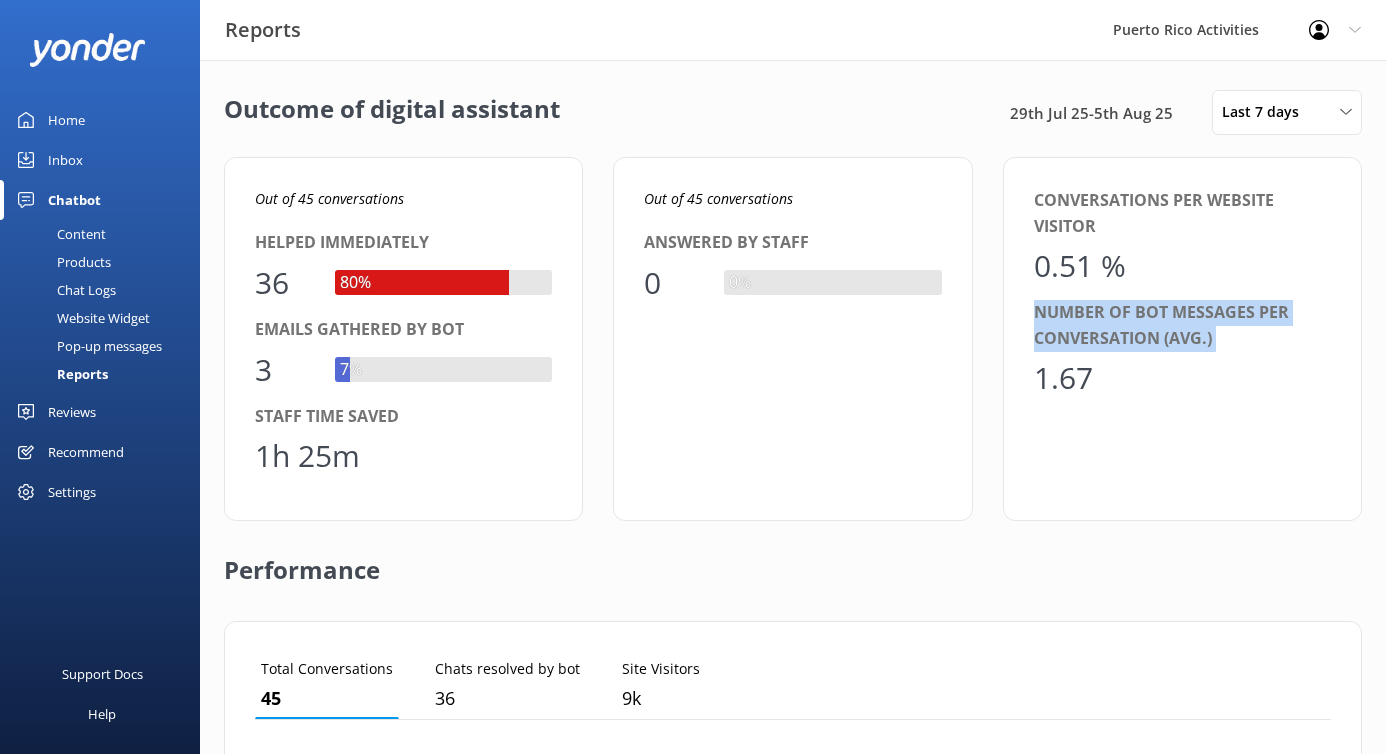 click on "Number of bot messages per conversation (avg.)" at bounding box center [1182, 325] 